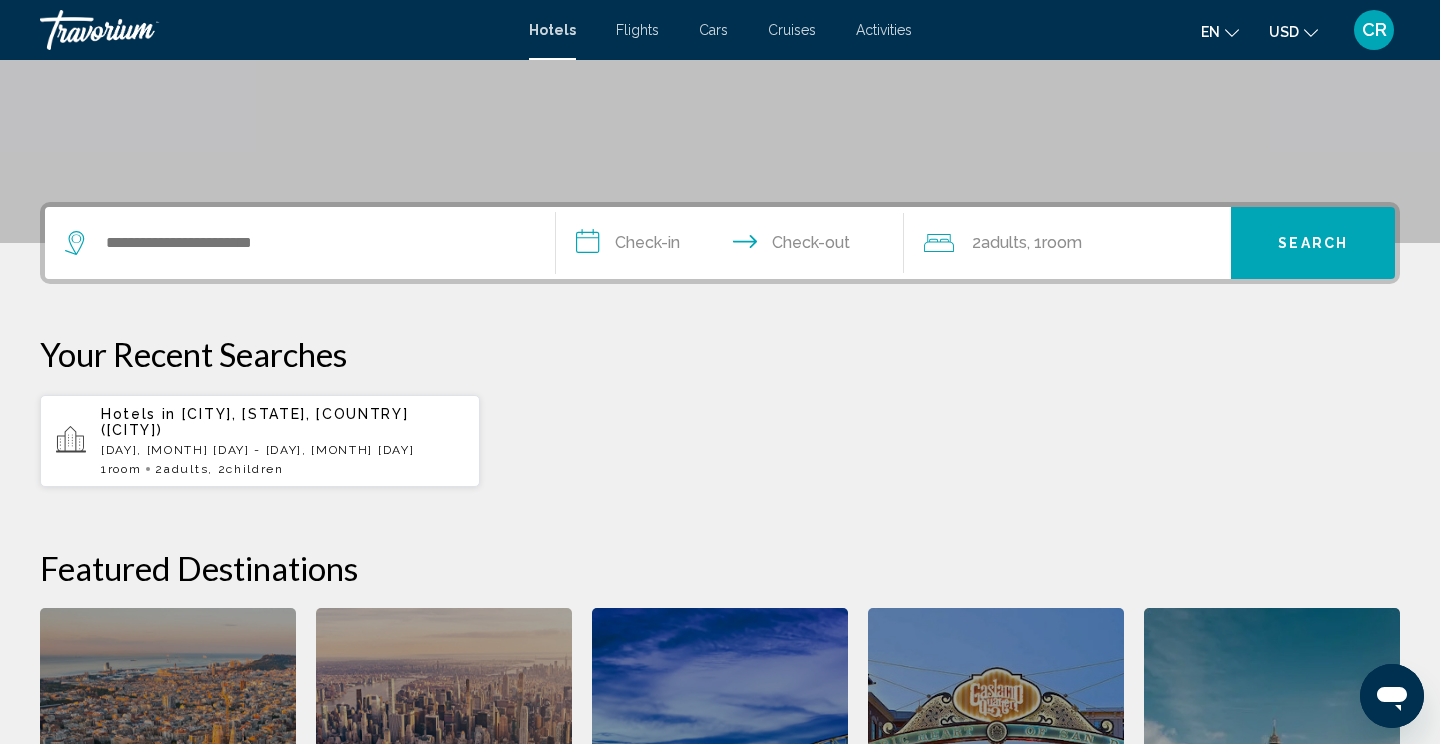 scroll, scrollTop: 360, scrollLeft: 0, axis: vertical 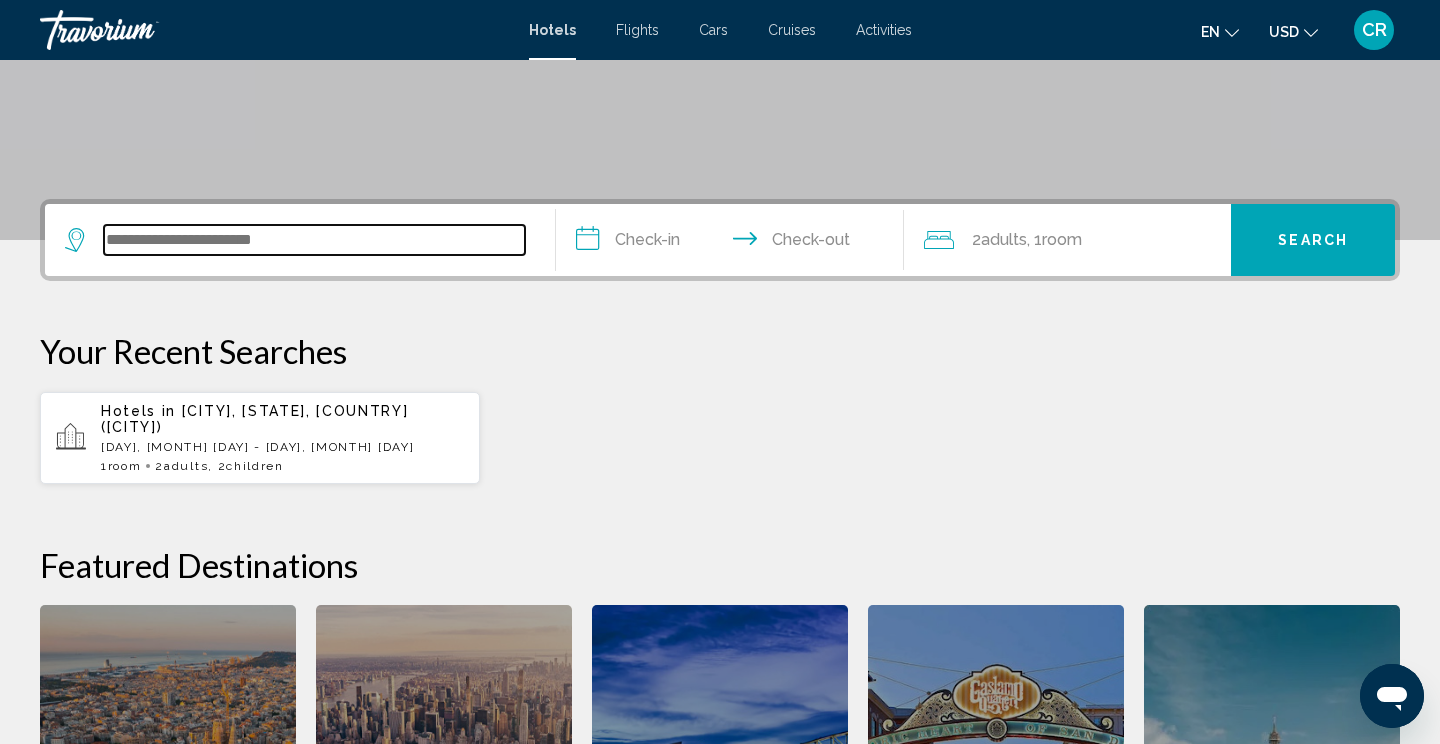 click at bounding box center (314, 240) 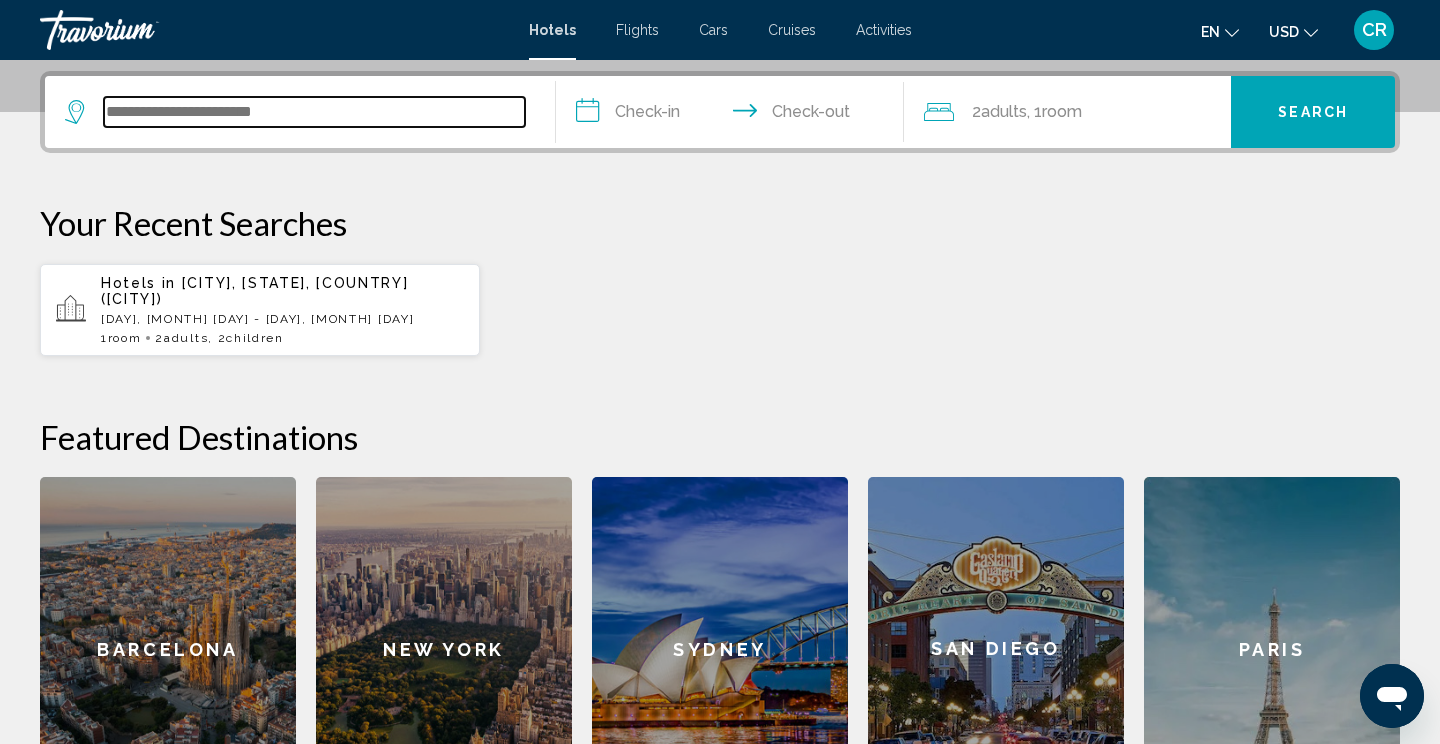 scroll, scrollTop: 494, scrollLeft: 0, axis: vertical 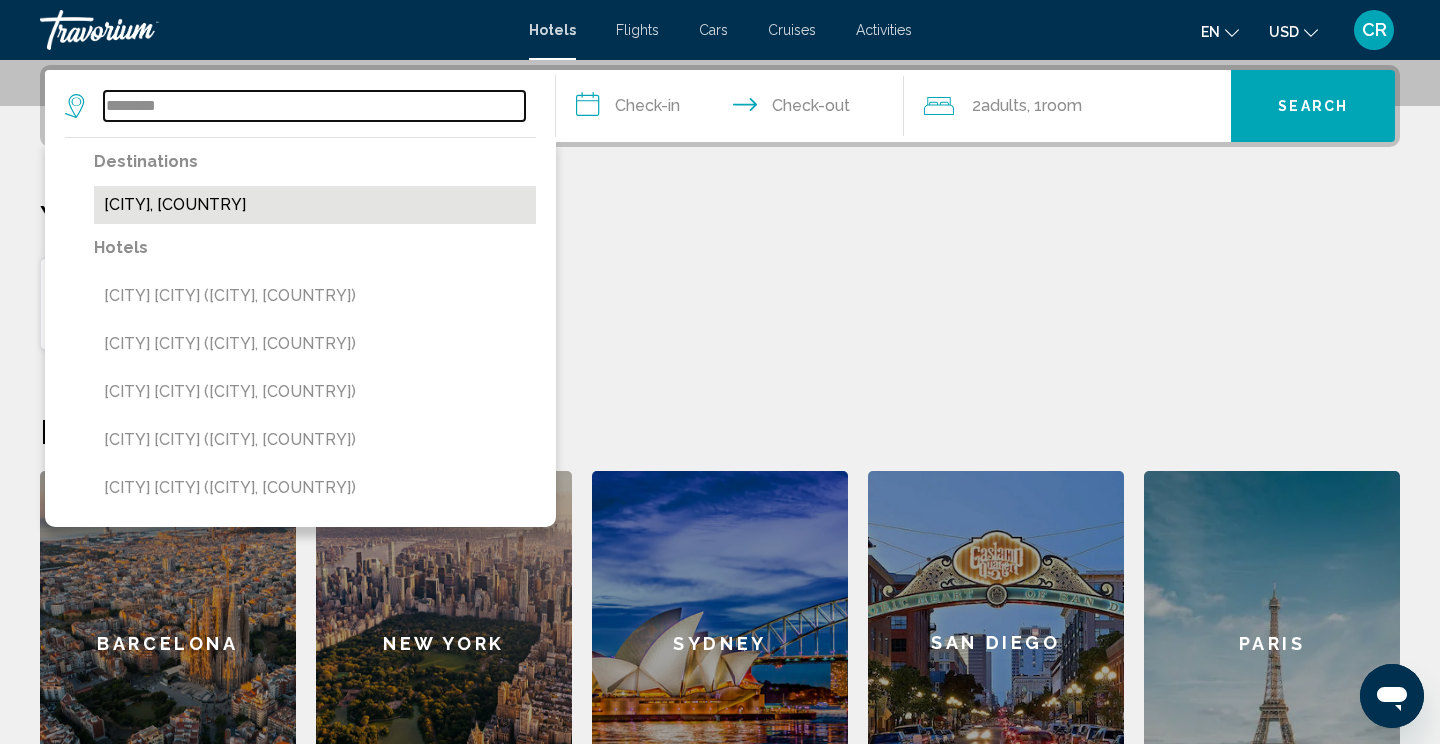 type on "********" 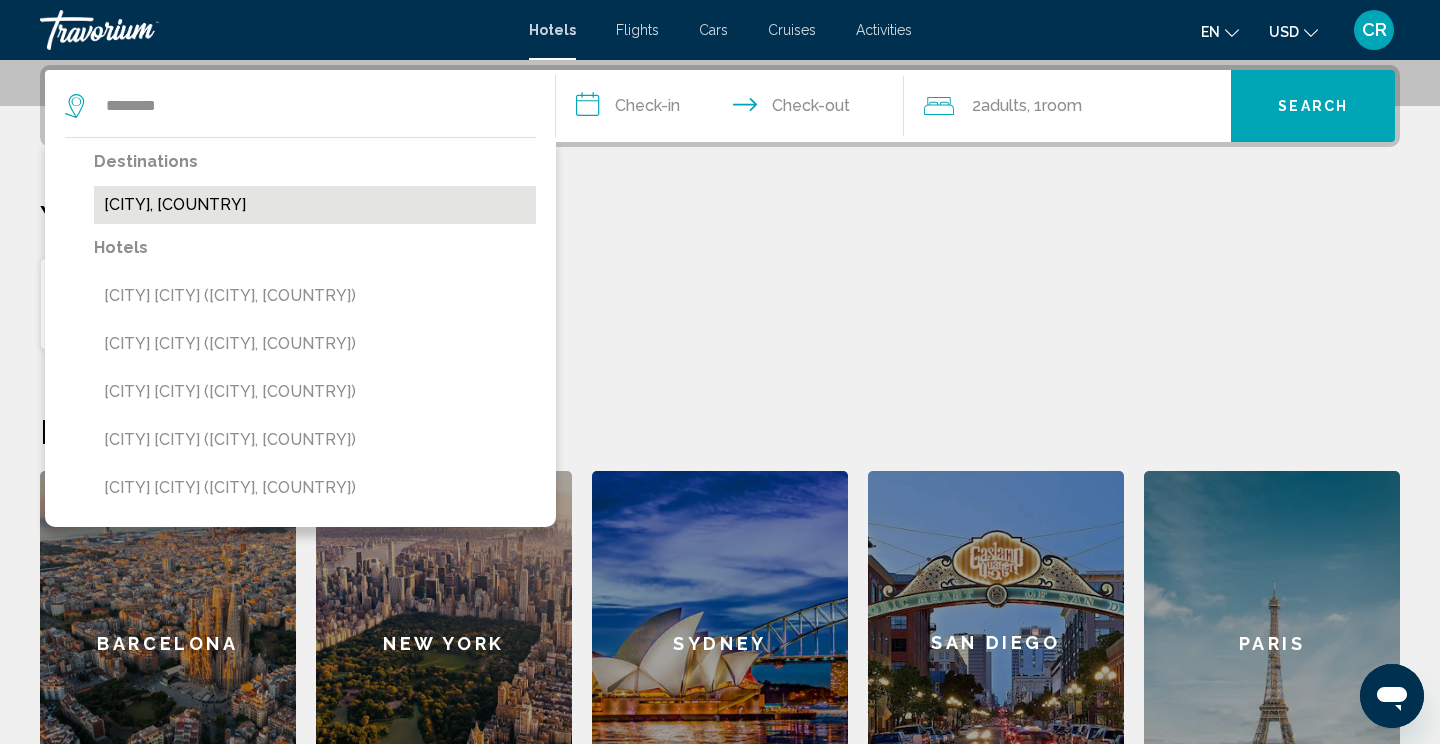 click on "[CITY], [COUNTRY]" at bounding box center (315, 205) 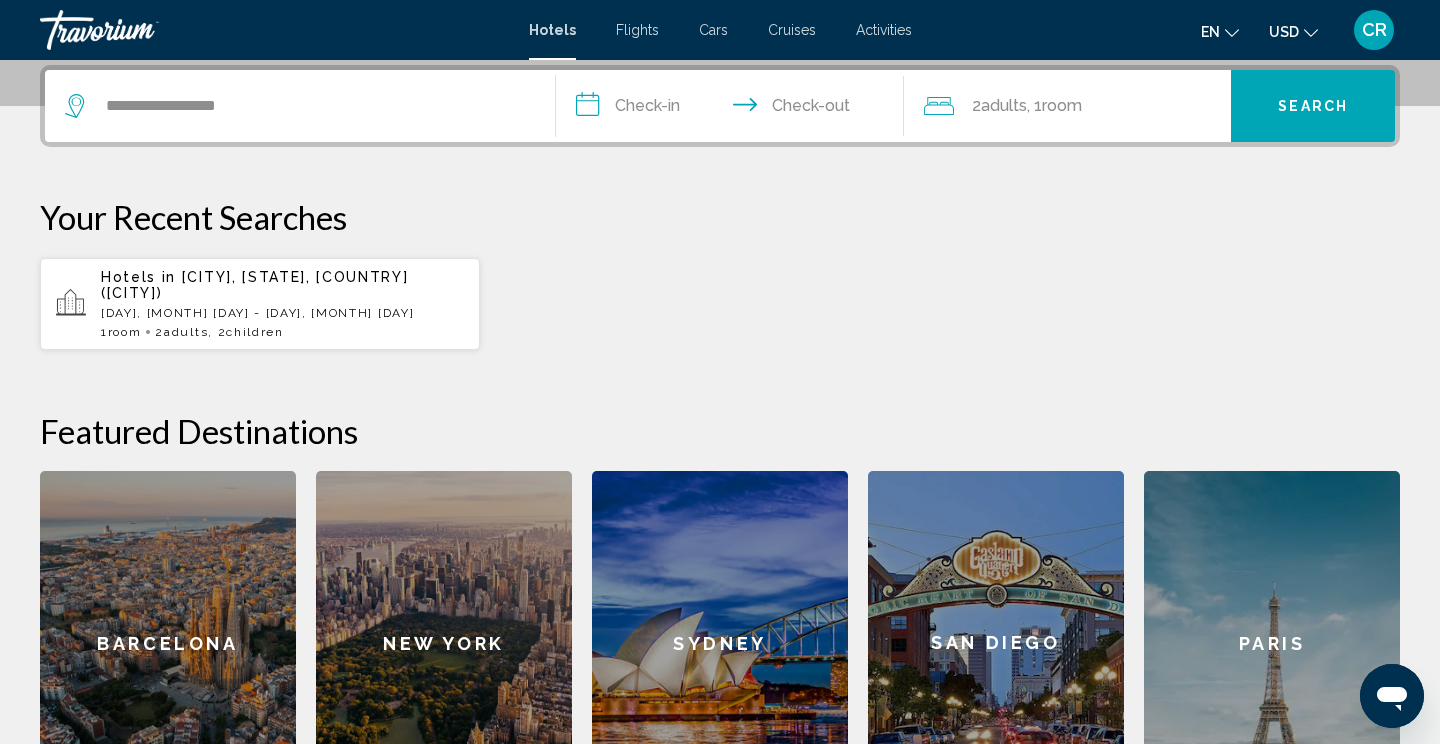 click on "**********" at bounding box center (734, 109) 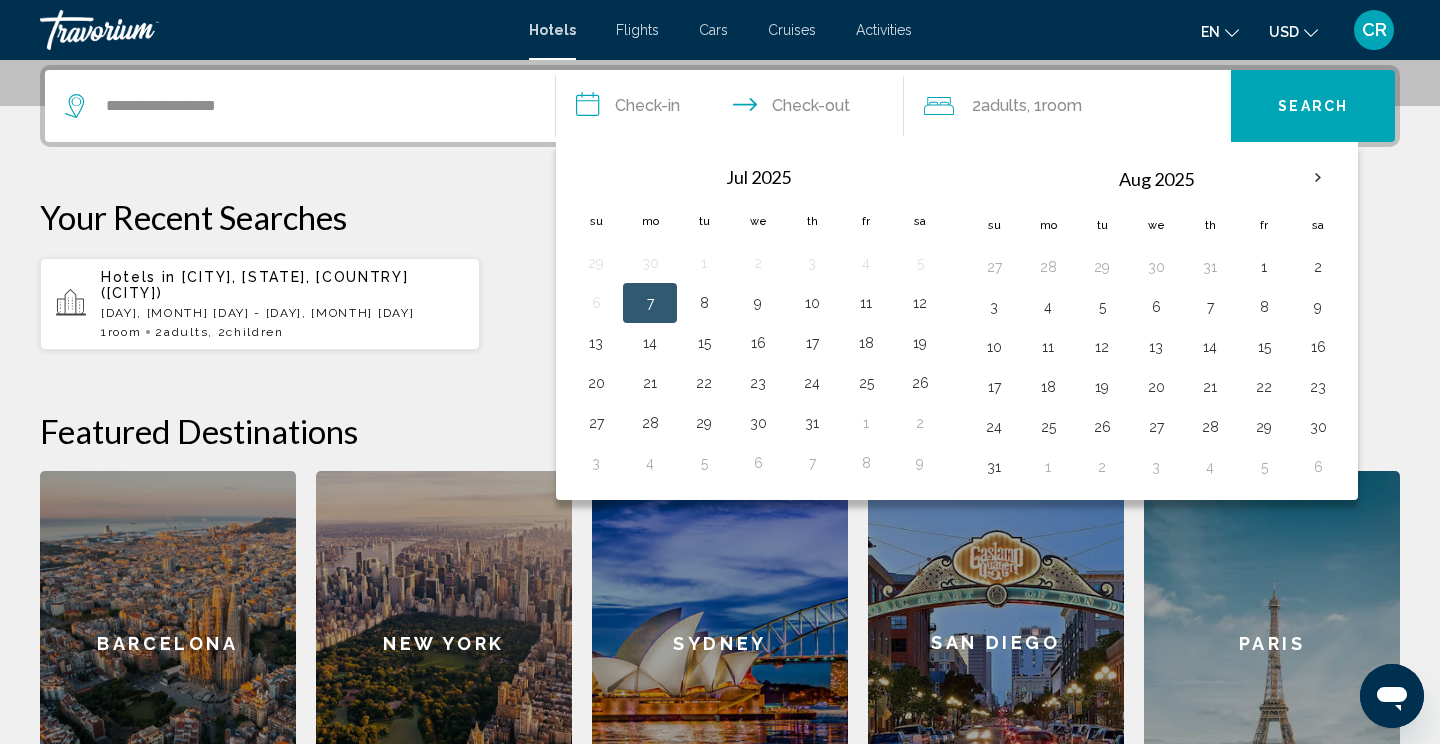 click on "Search" at bounding box center (1313, 107) 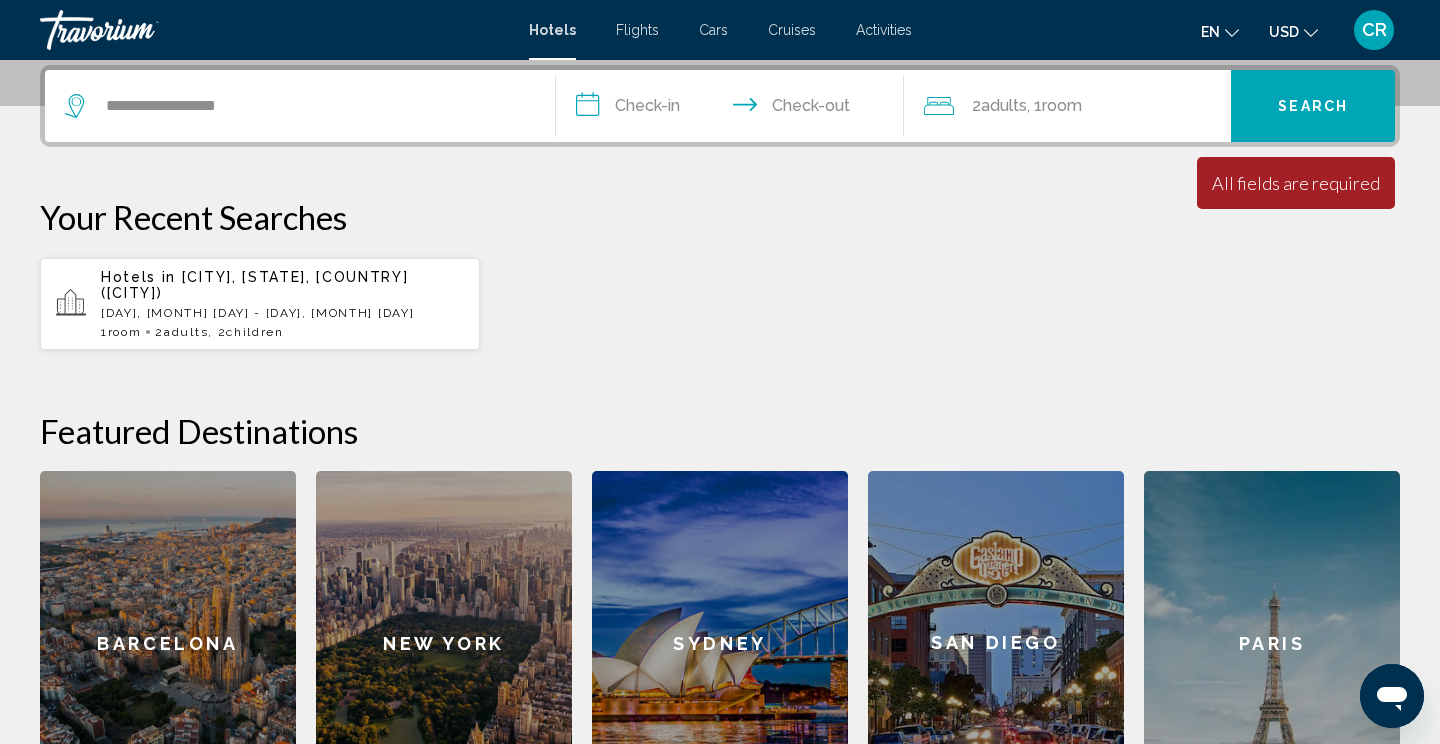 click on "Search" at bounding box center (1313, 107) 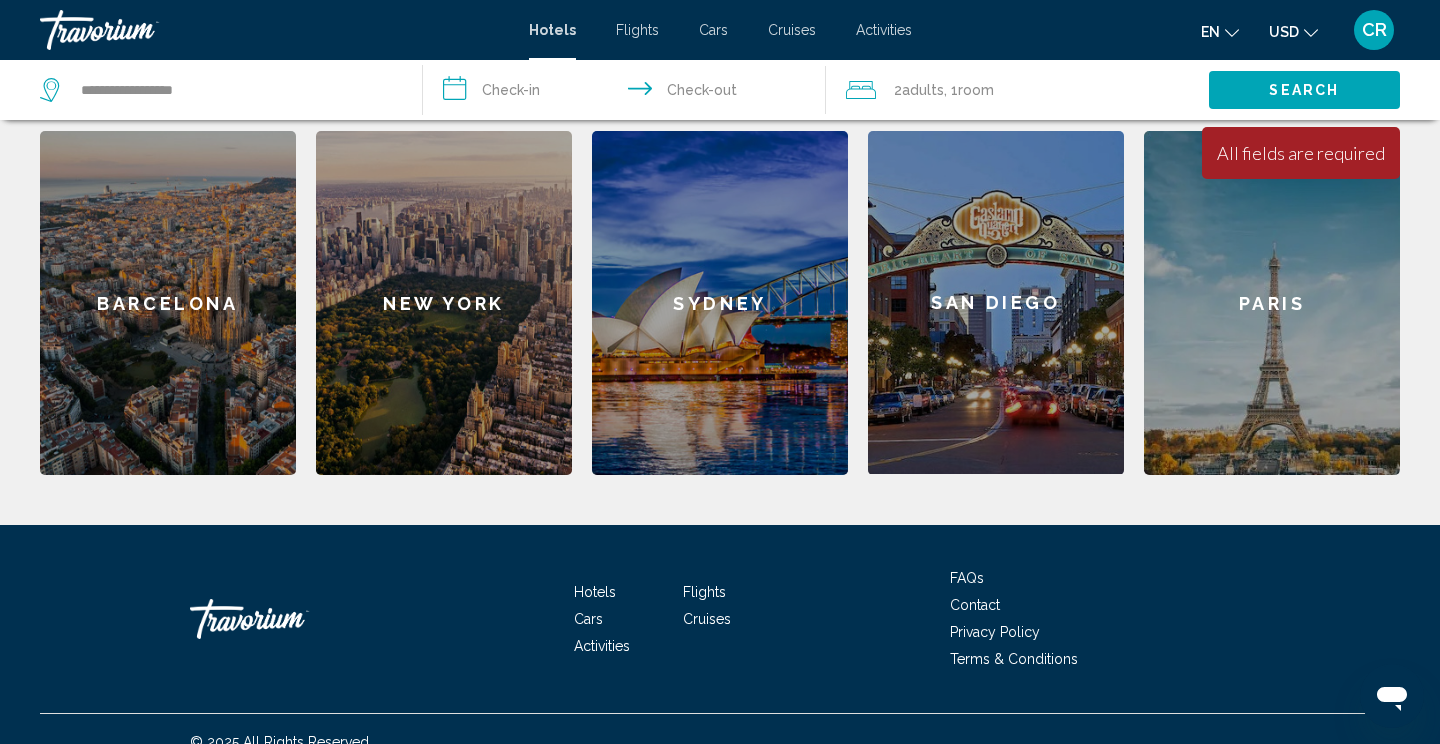 scroll, scrollTop: 844, scrollLeft: 0, axis: vertical 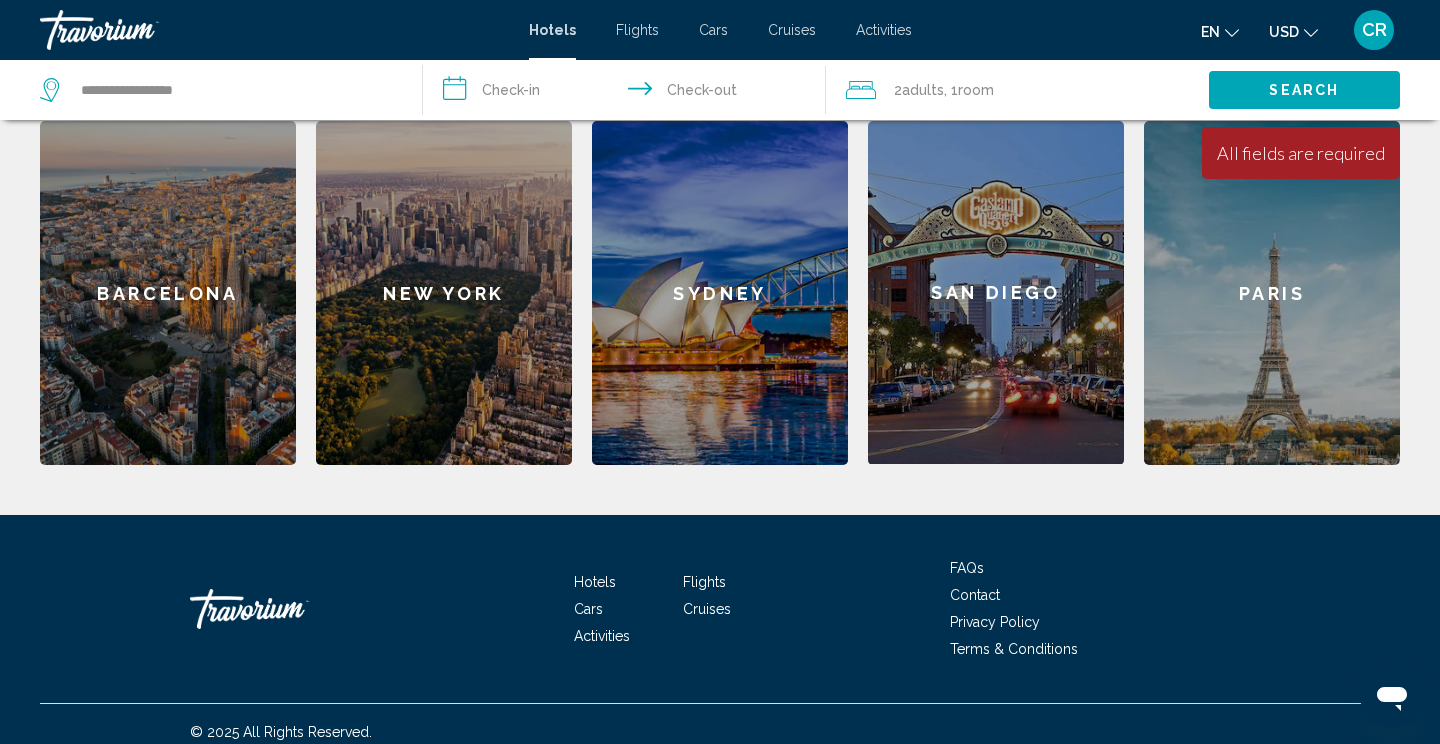 click on "Paris" at bounding box center (1272, 293) 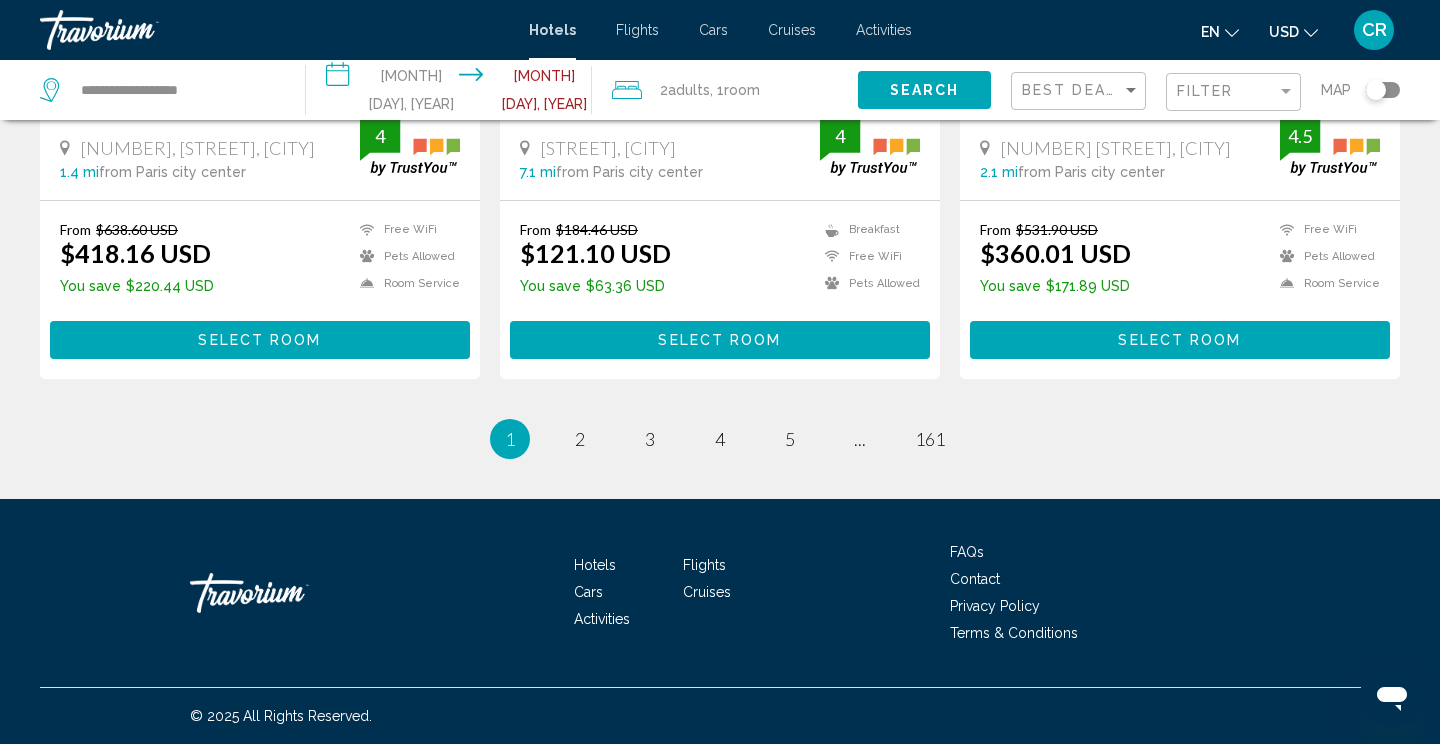 scroll, scrollTop: 2687, scrollLeft: 0, axis: vertical 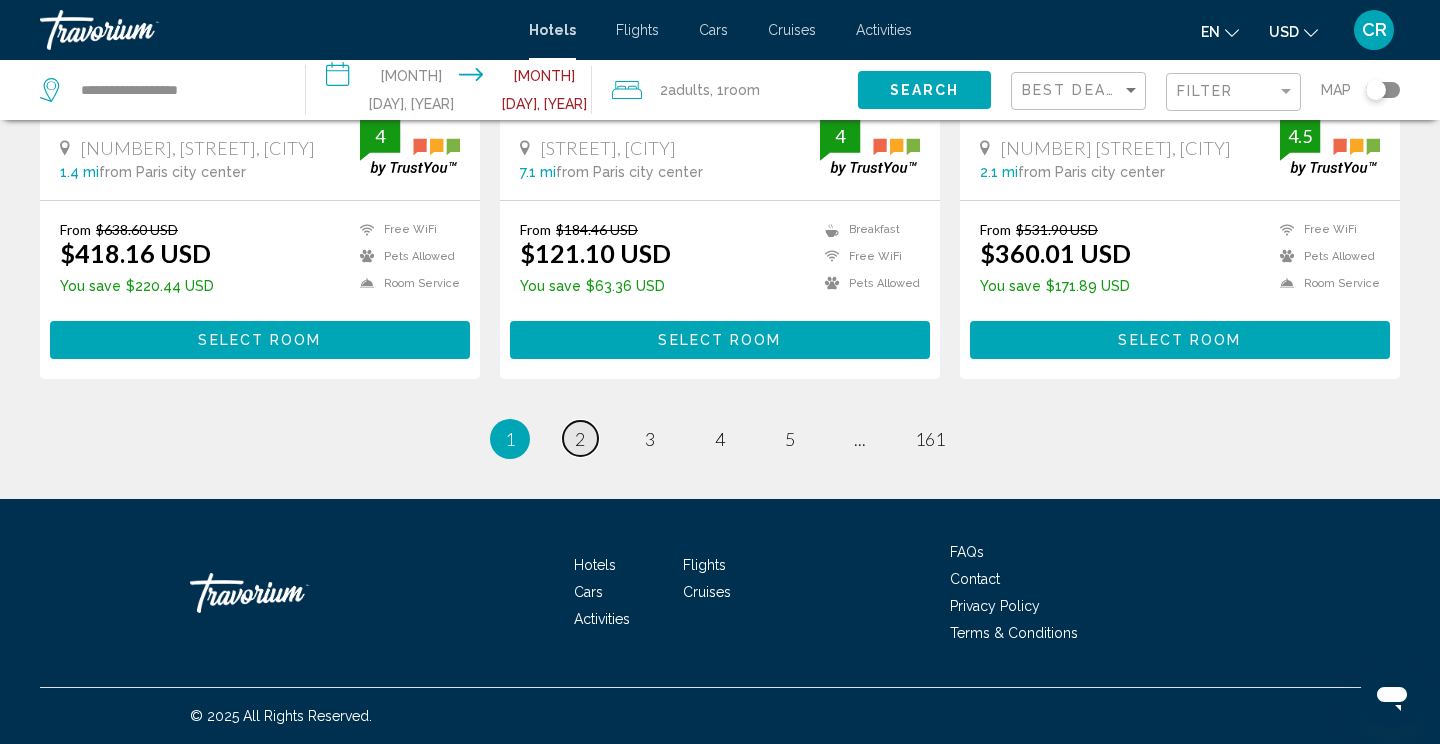 click on "2" at bounding box center [580, 439] 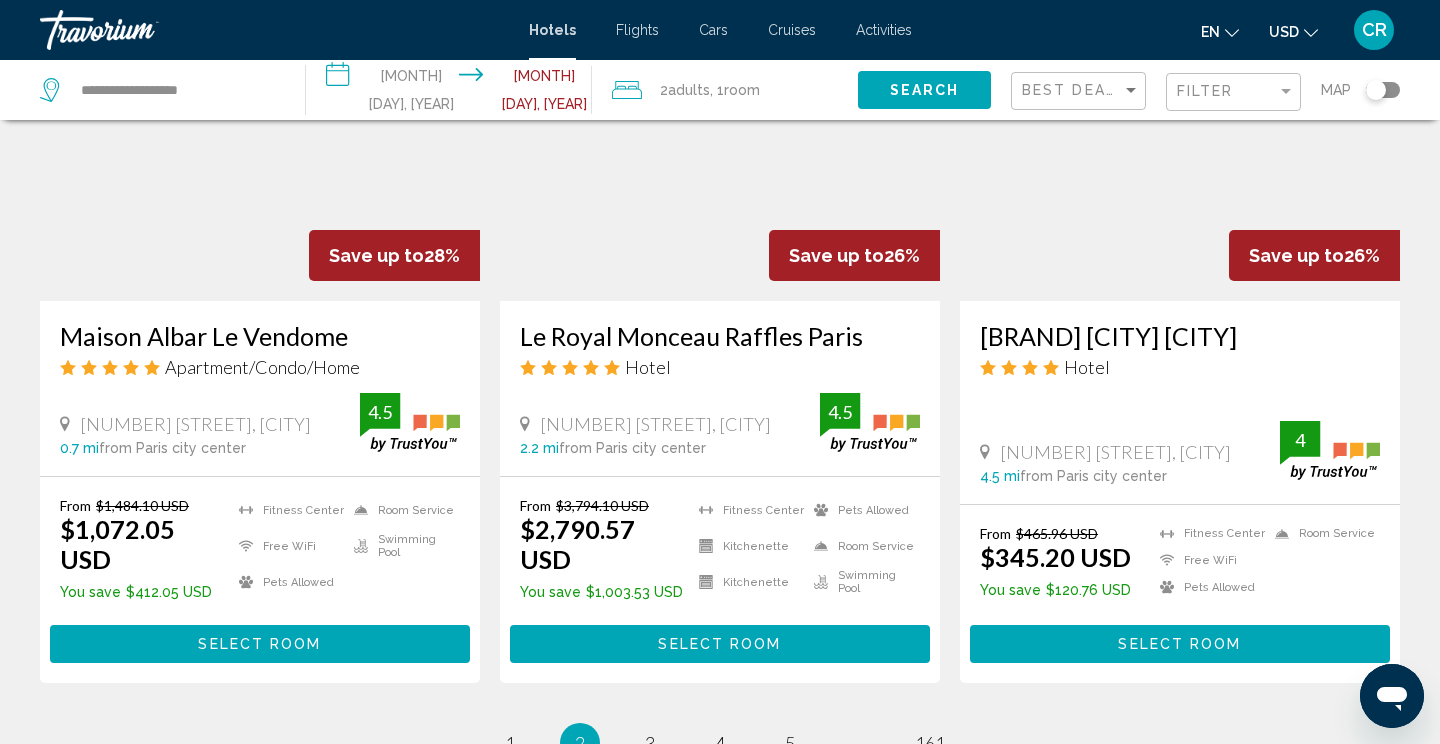 scroll, scrollTop: 2480, scrollLeft: 0, axis: vertical 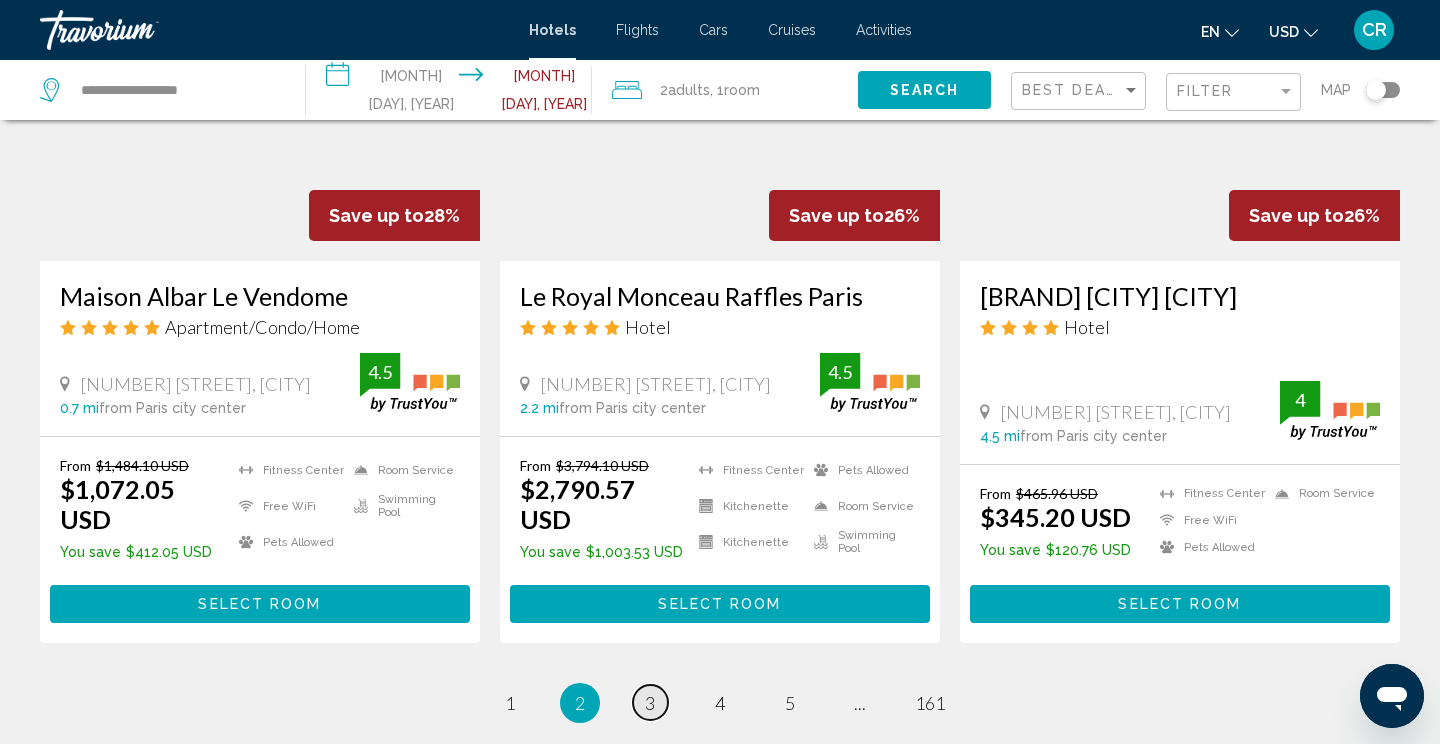 click on "page  3" at bounding box center (510, 702) 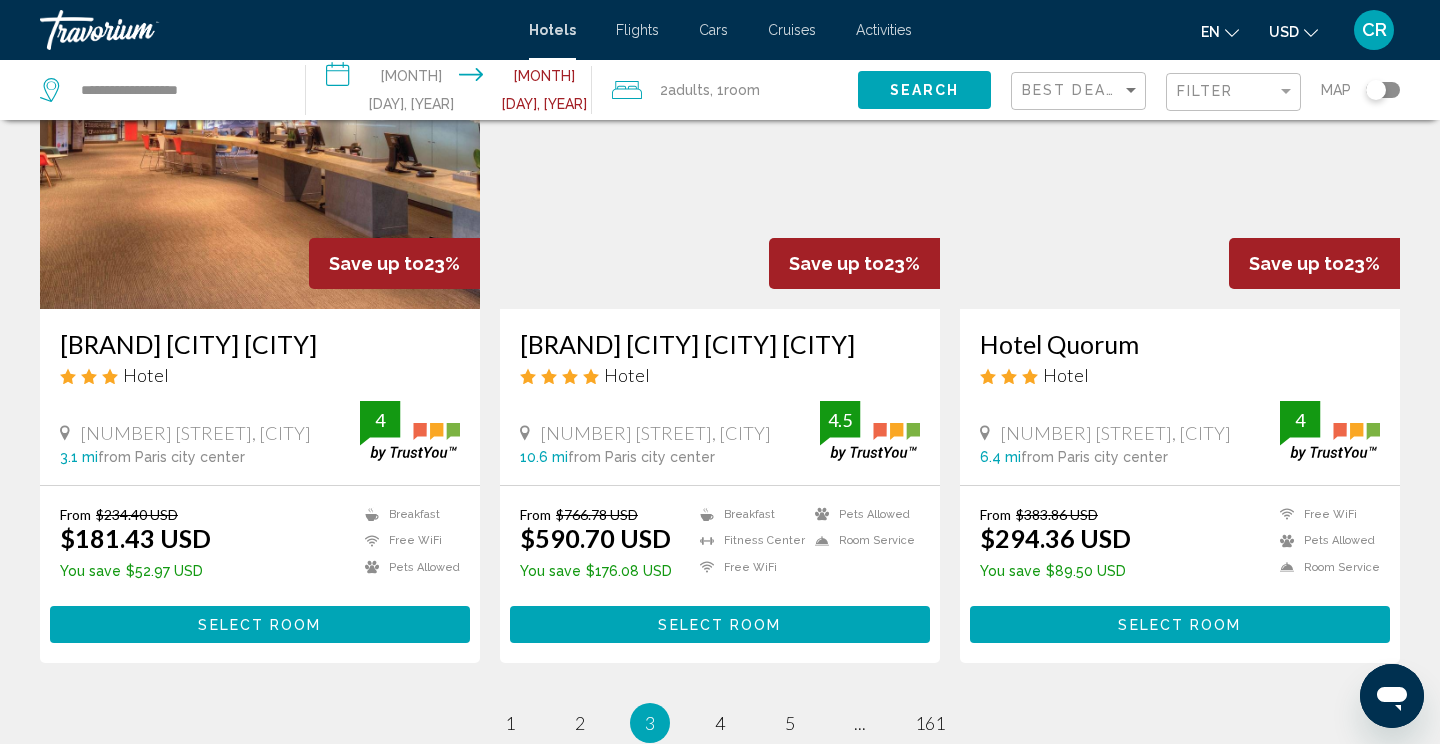 scroll, scrollTop: 2440, scrollLeft: 0, axis: vertical 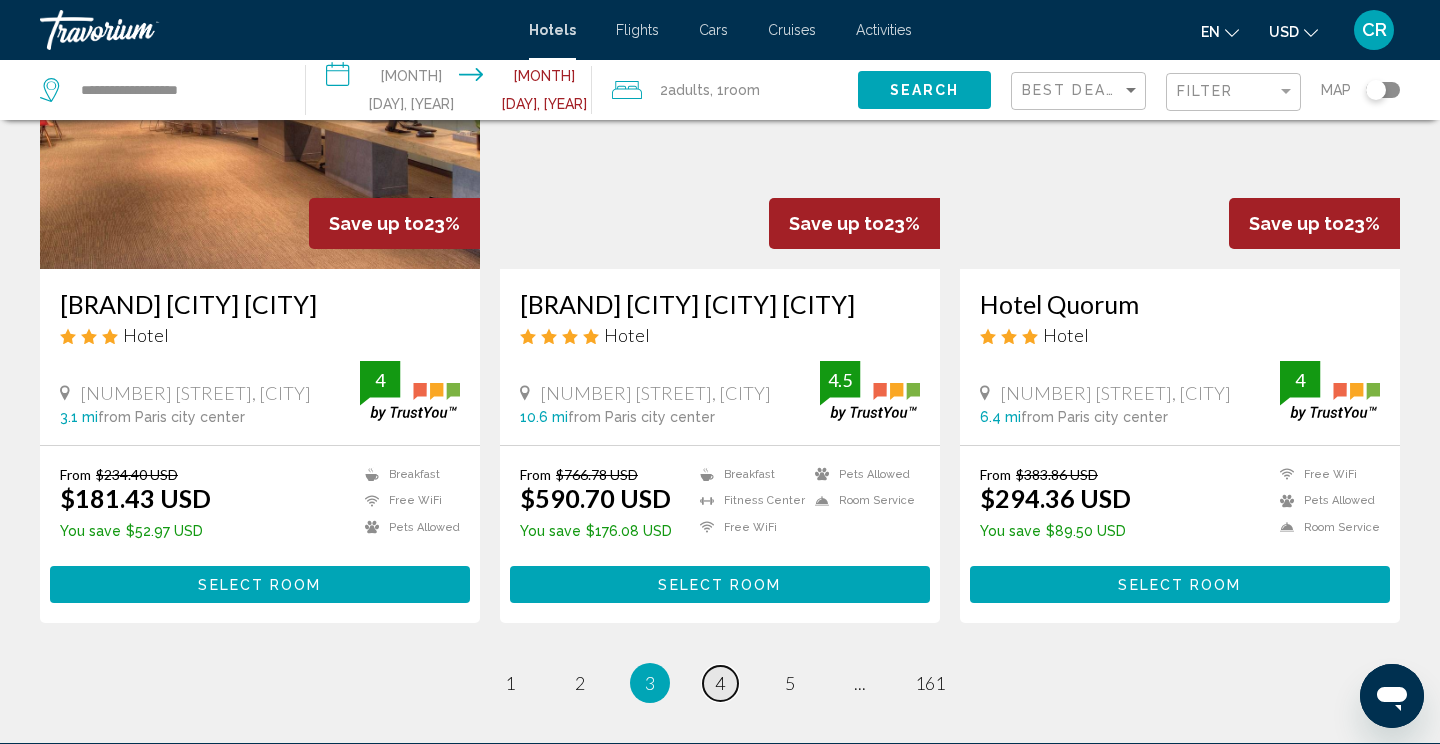 click on "4" at bounding box center (510, 683) 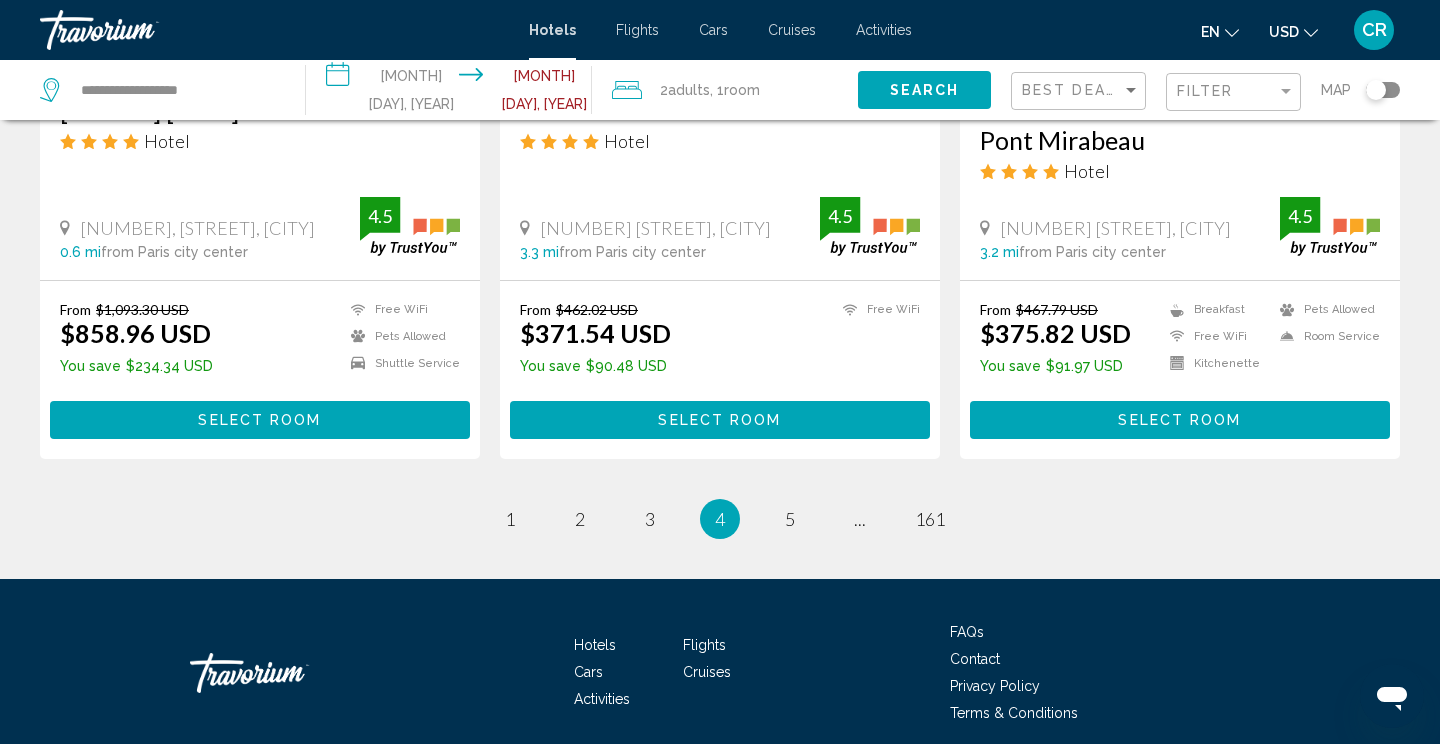 scroll, scrollTop: 2640, scrollLeft: 0, axis: vertical 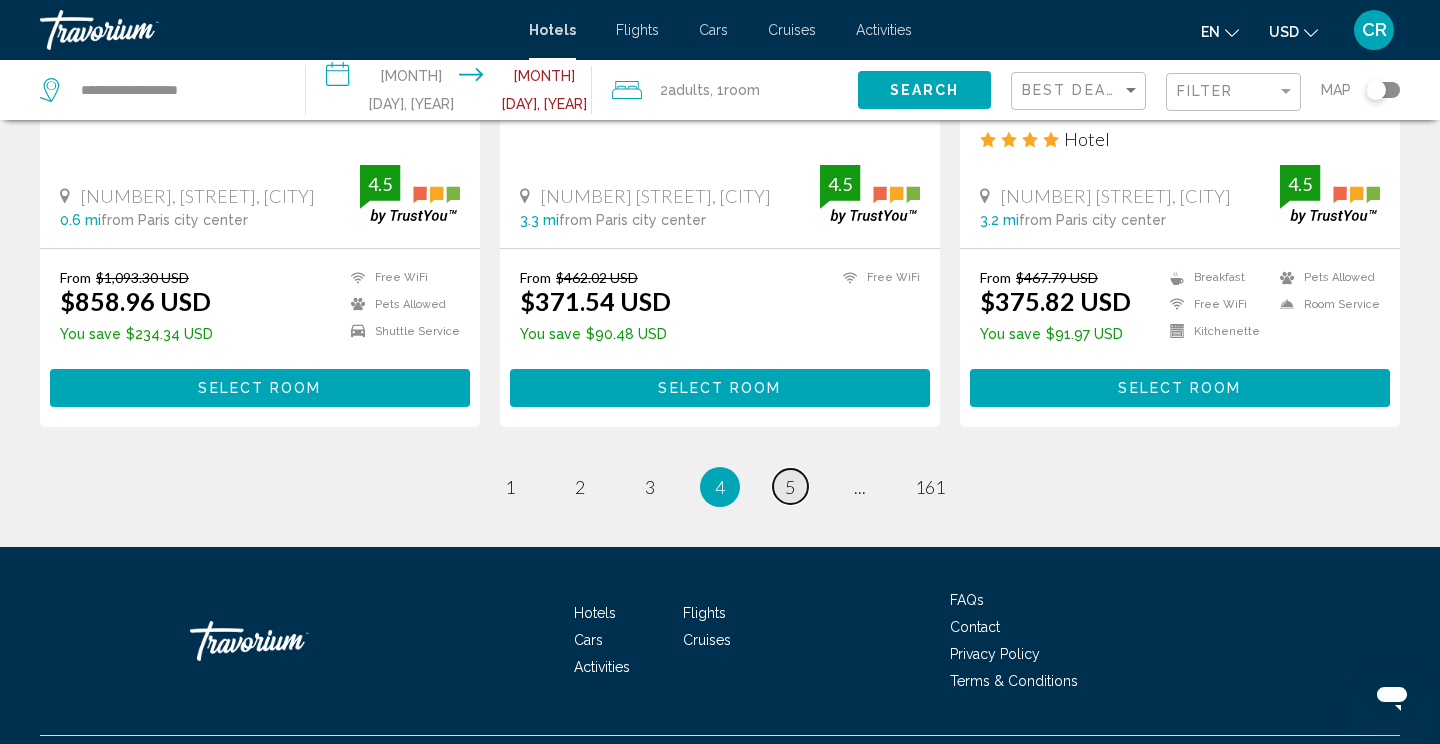 click on "5" at bounding box center (510, 487) 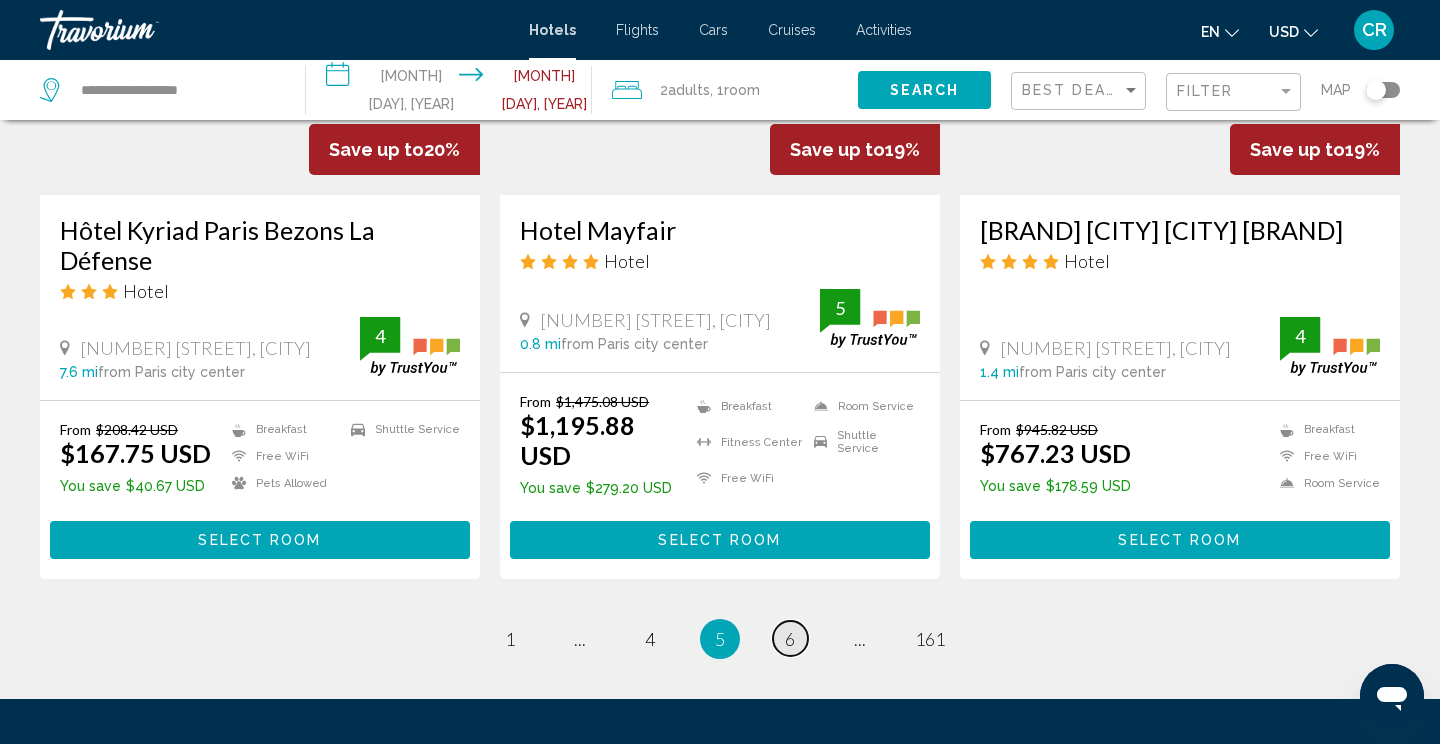 scroll, scrollTop: 2520, scrollLeft: 0, axis: vertical 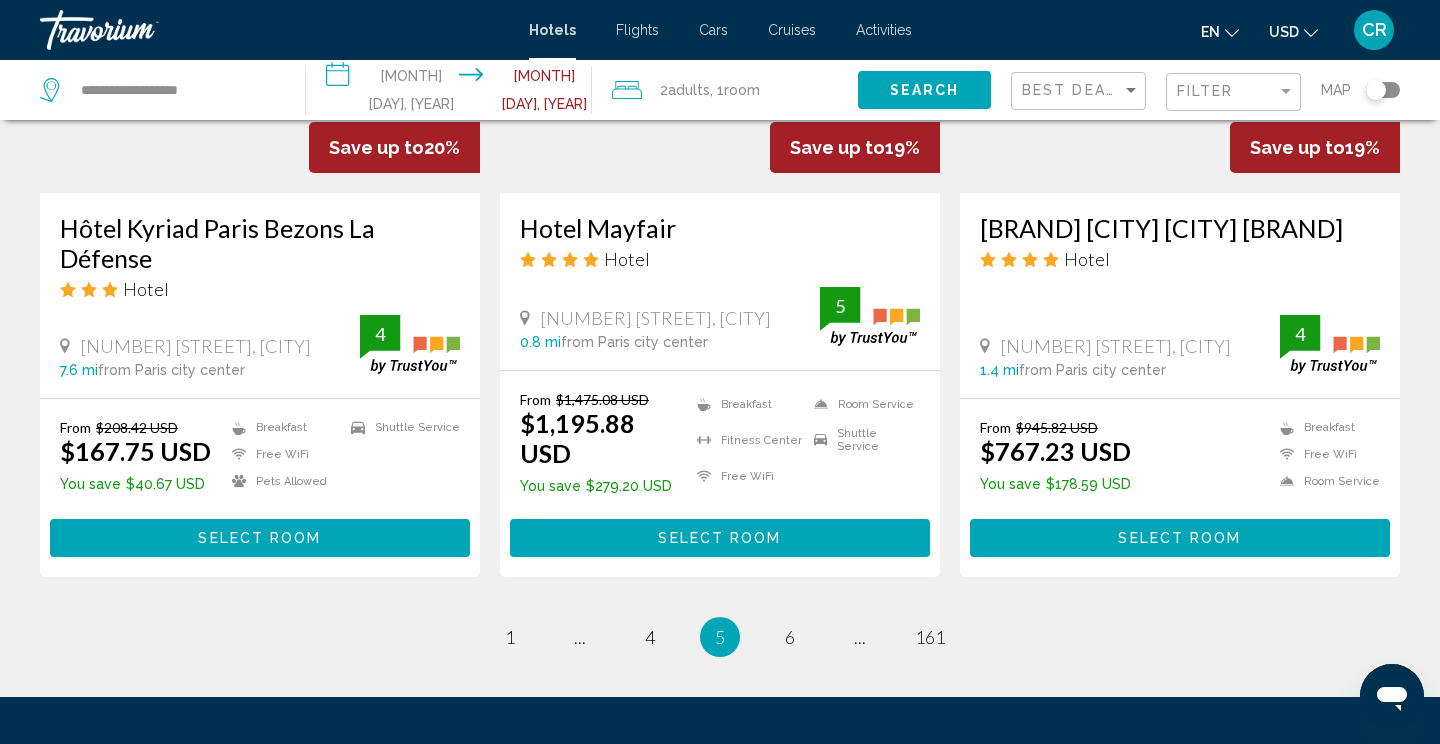 click at bounding box center (720, 33) 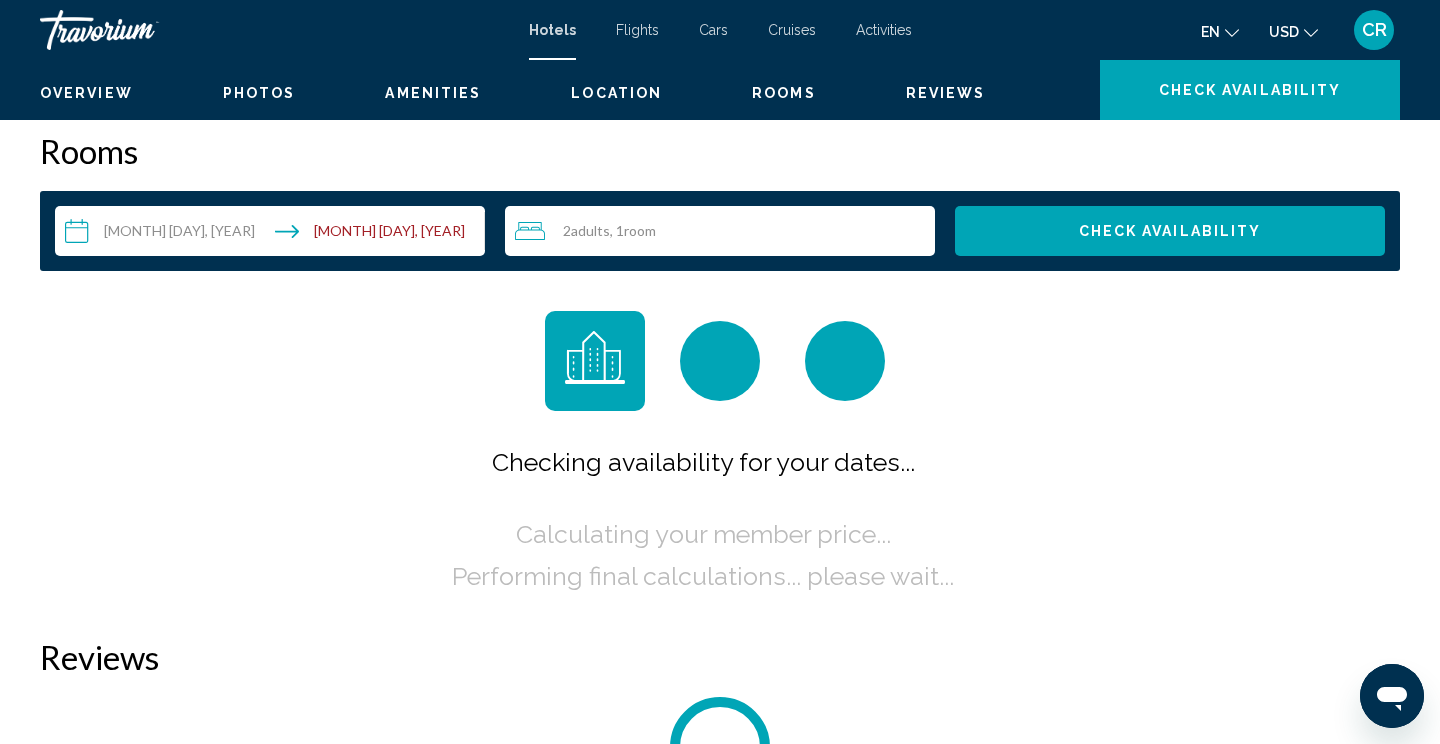 scroll, scrollTop: 0, scrollLeft: 0, axis: both 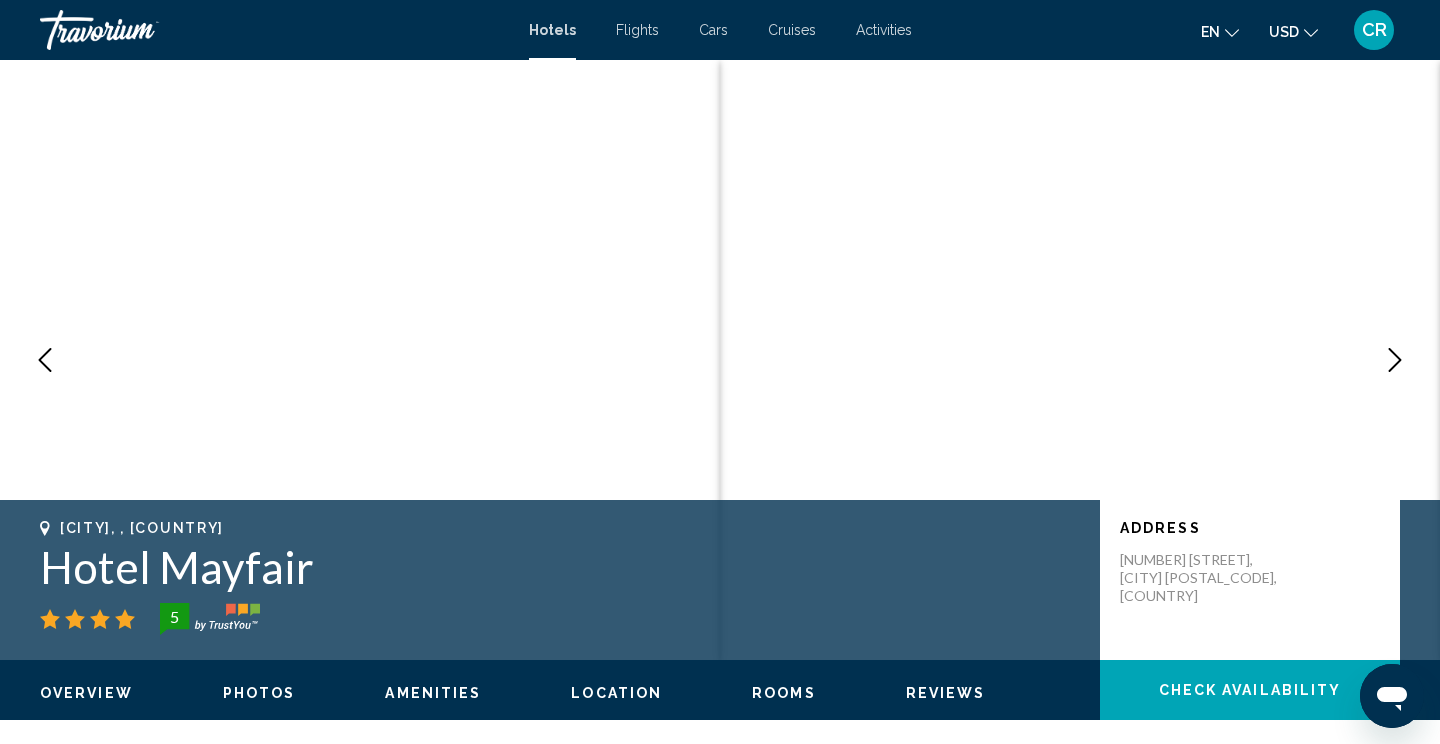 click at bounding box center [1395, 360] 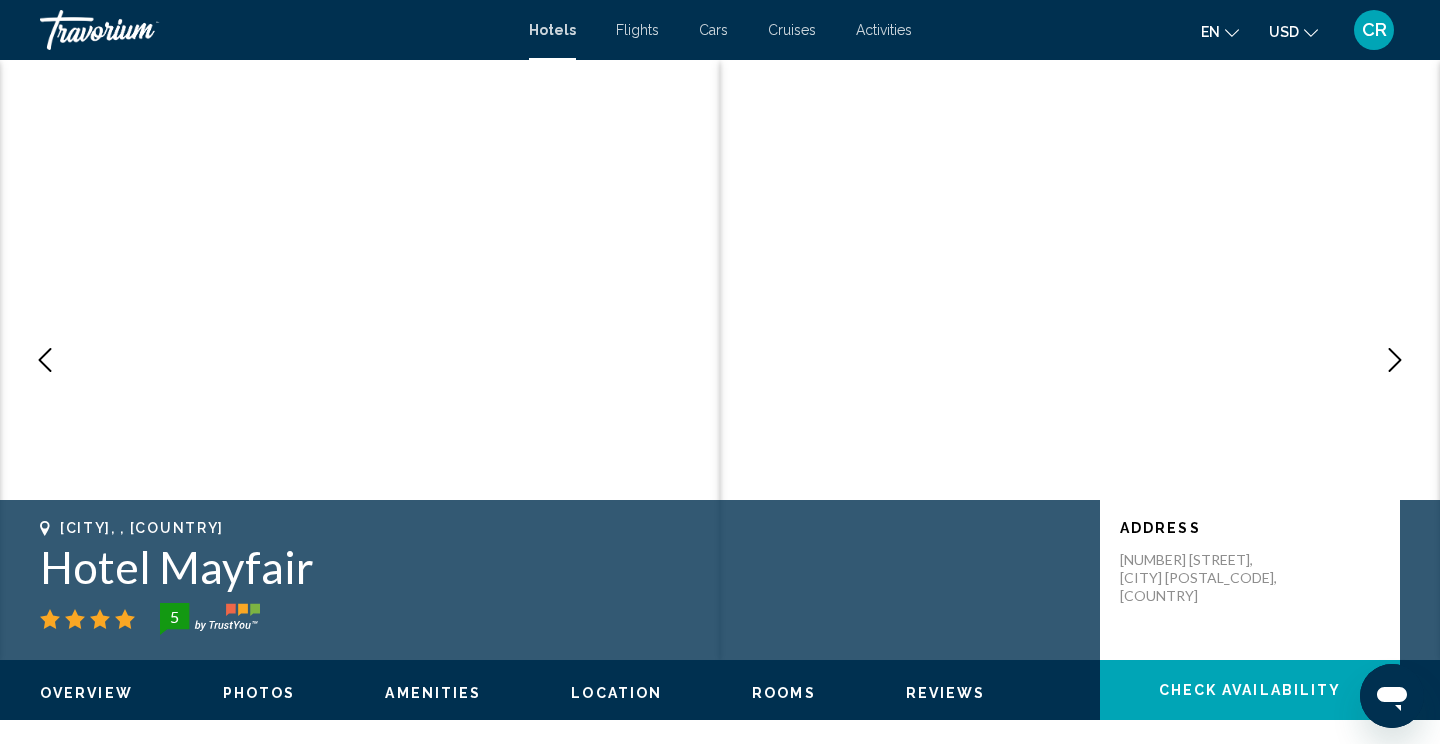 click at bounding box center [1395, 360] 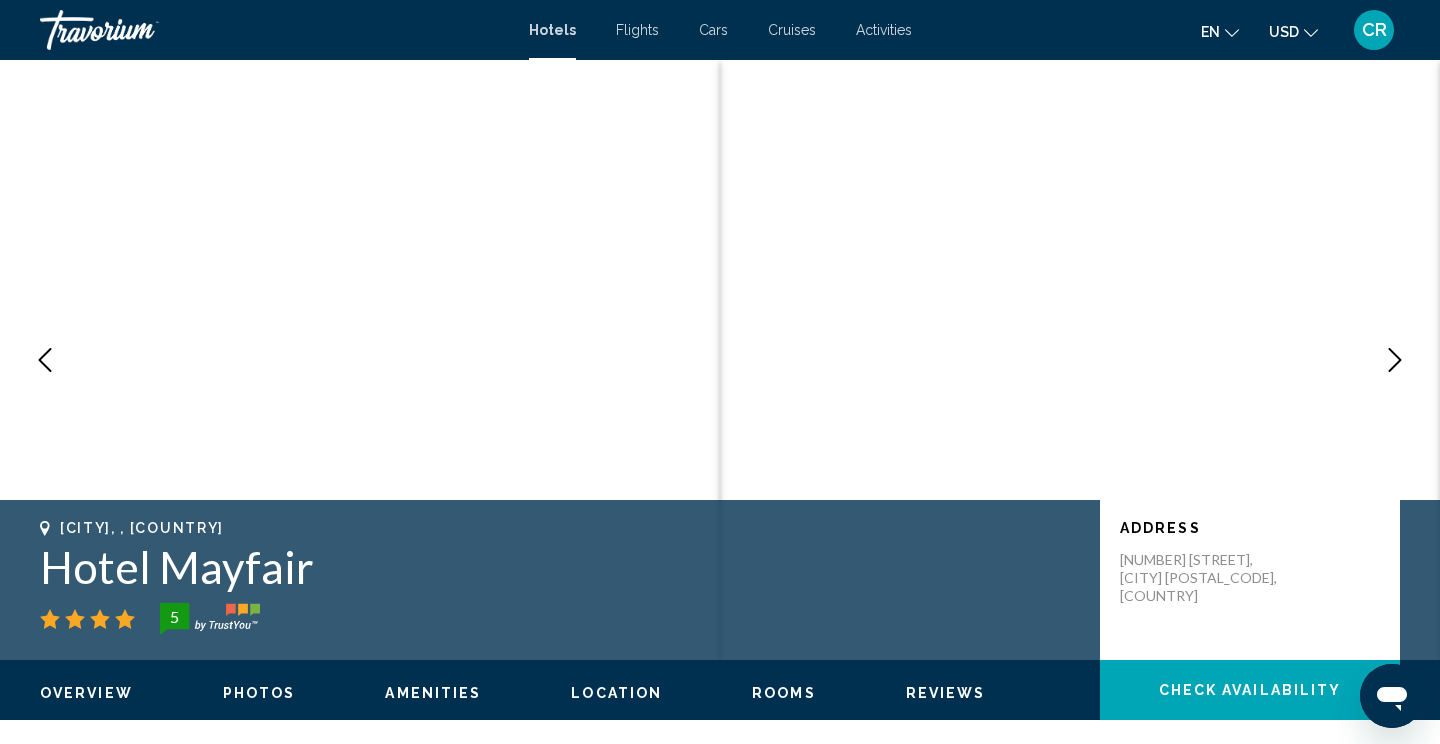 click at bounding box center (1395, 360) 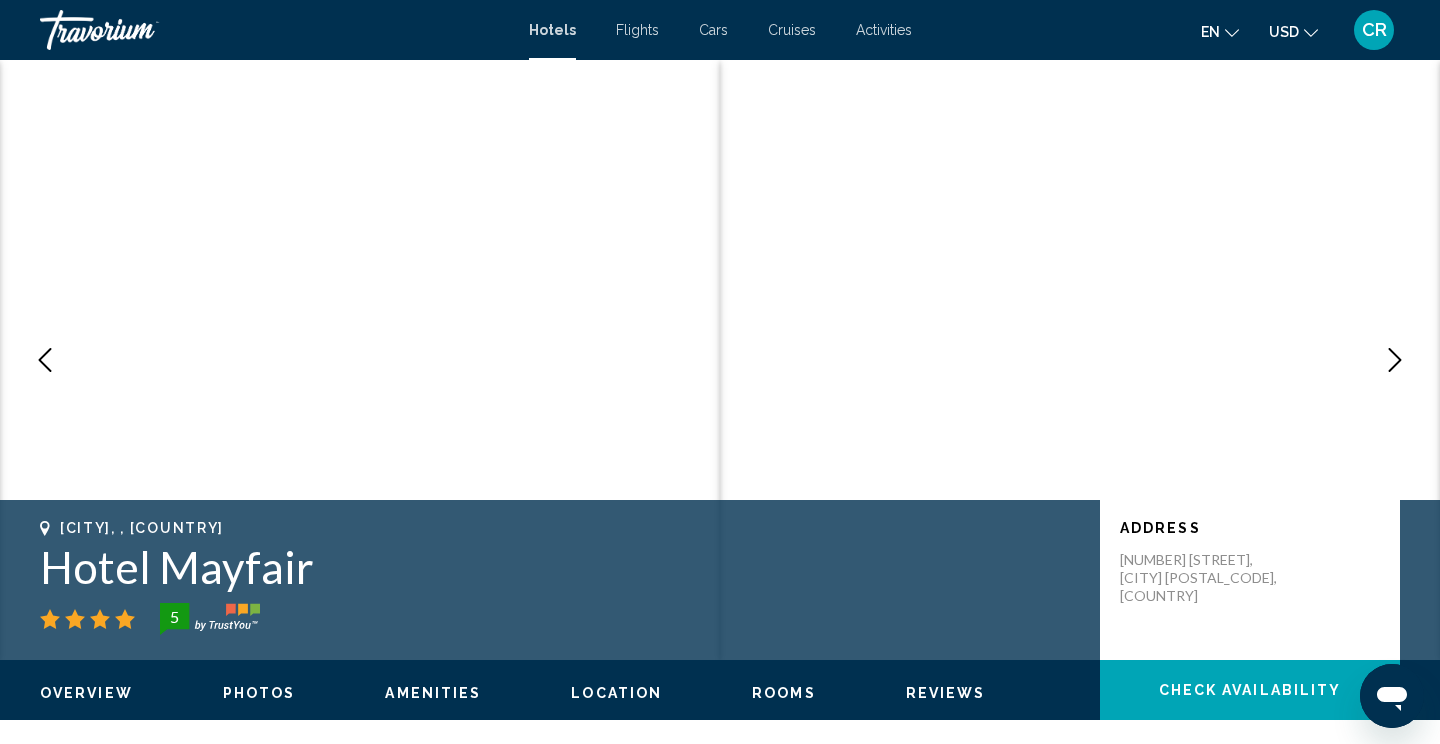click at bounding box center [1395, 360] 